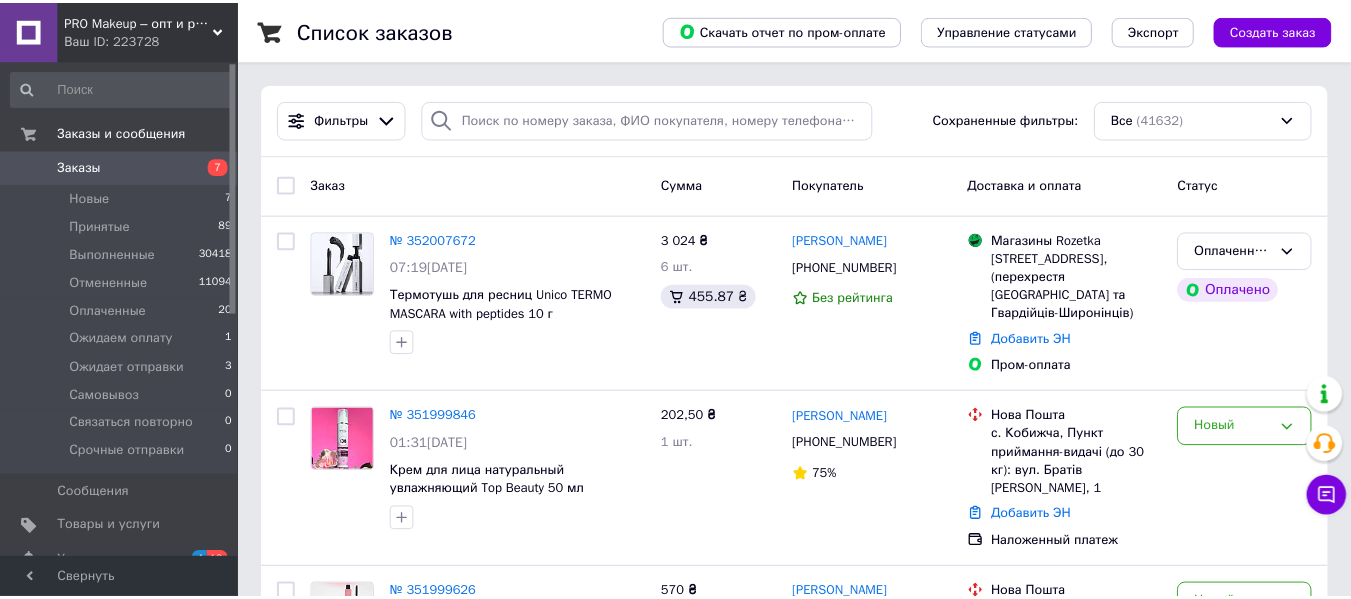 scroll, scrollTop: 0, scrollLeft: 0, axis: both 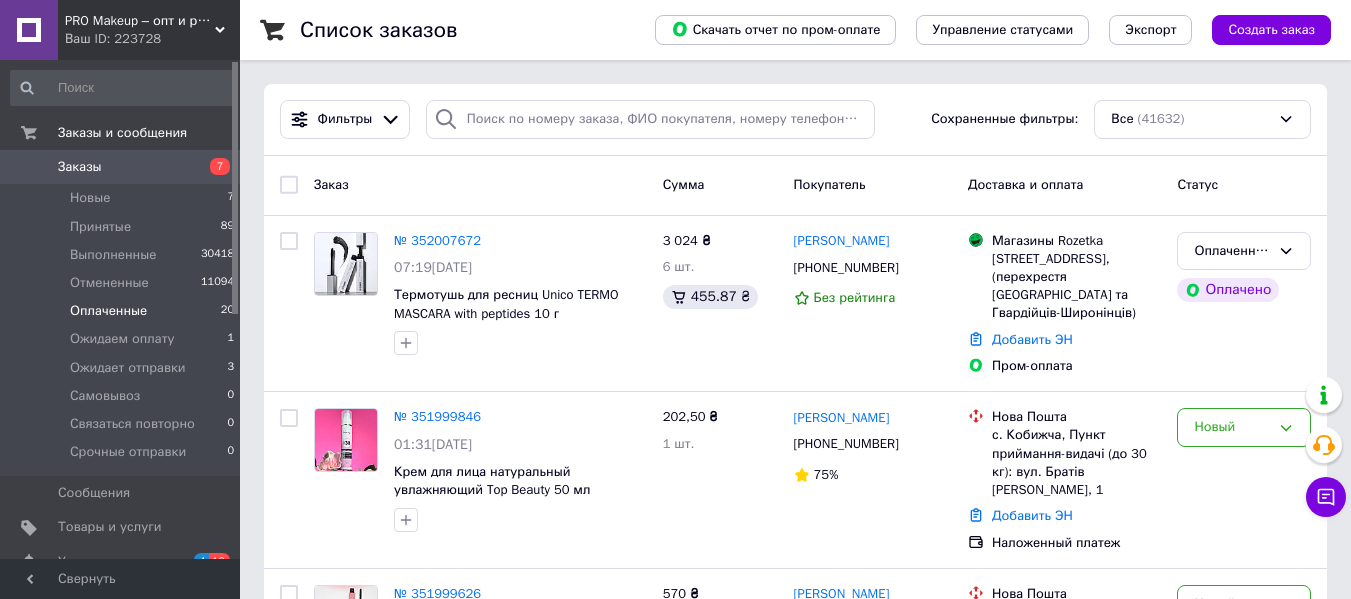 click on "Оплаченные 20" at bounding box center [123, 311] 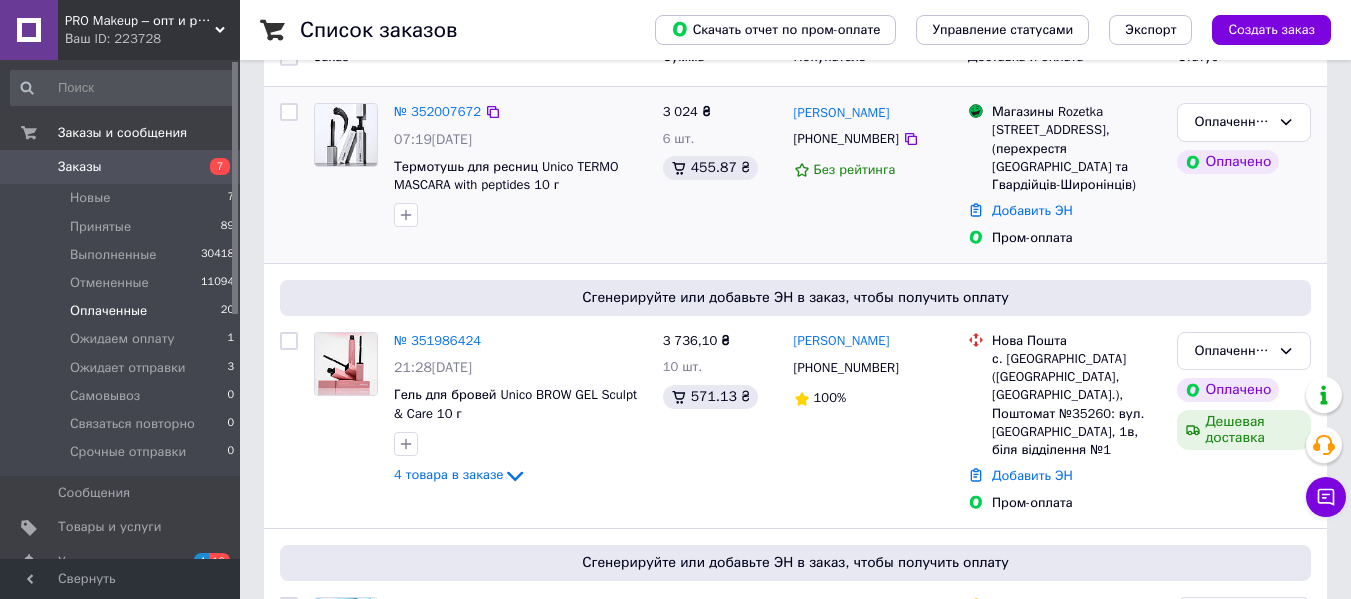 scroll, scrollTop: 500, scrollLeft: 0, axis: vertical 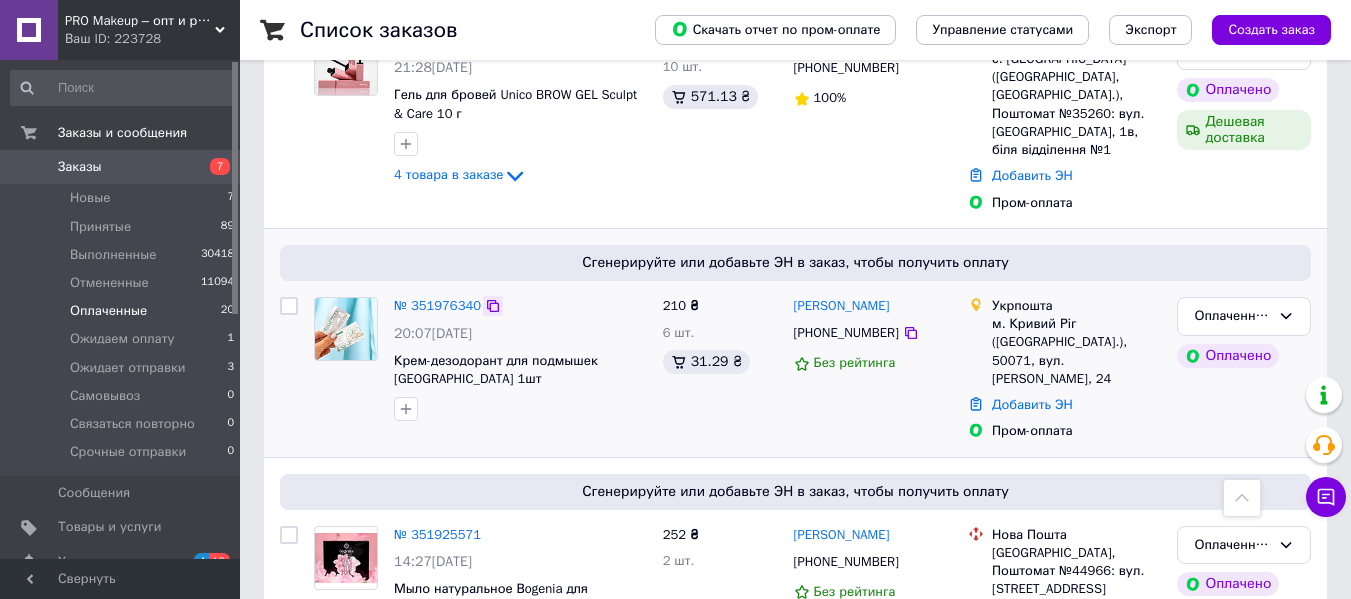 click 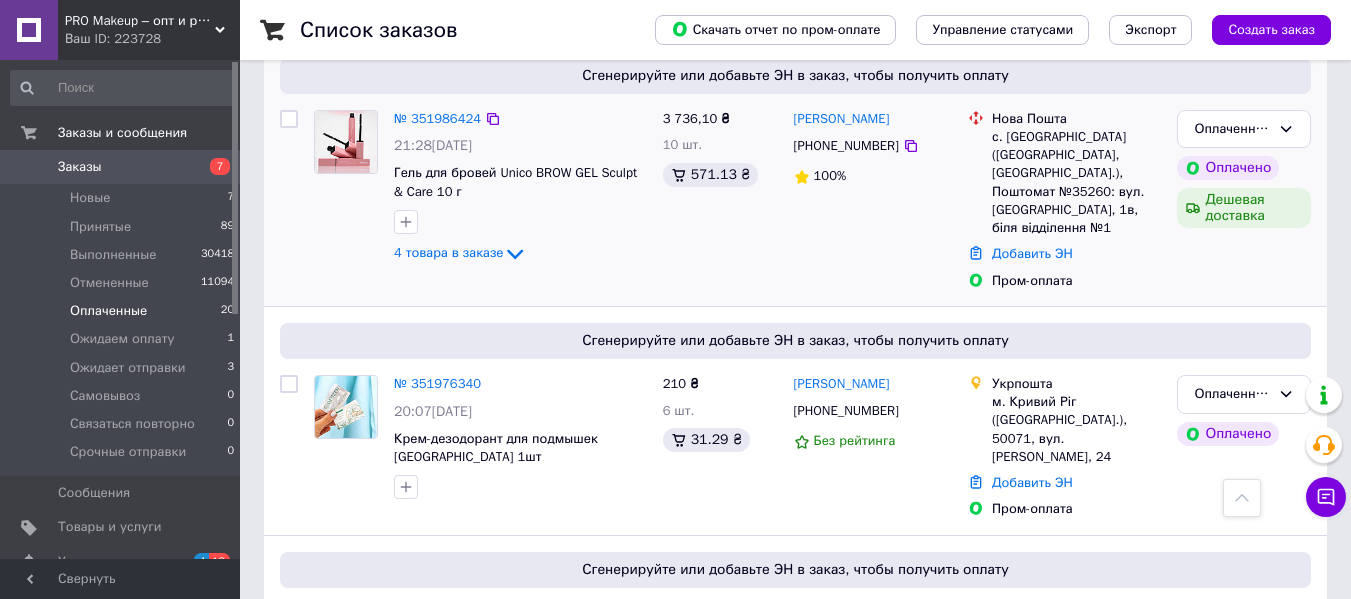 scroll, scrollTop: 400, scrollLeft: 0, axis: vertical 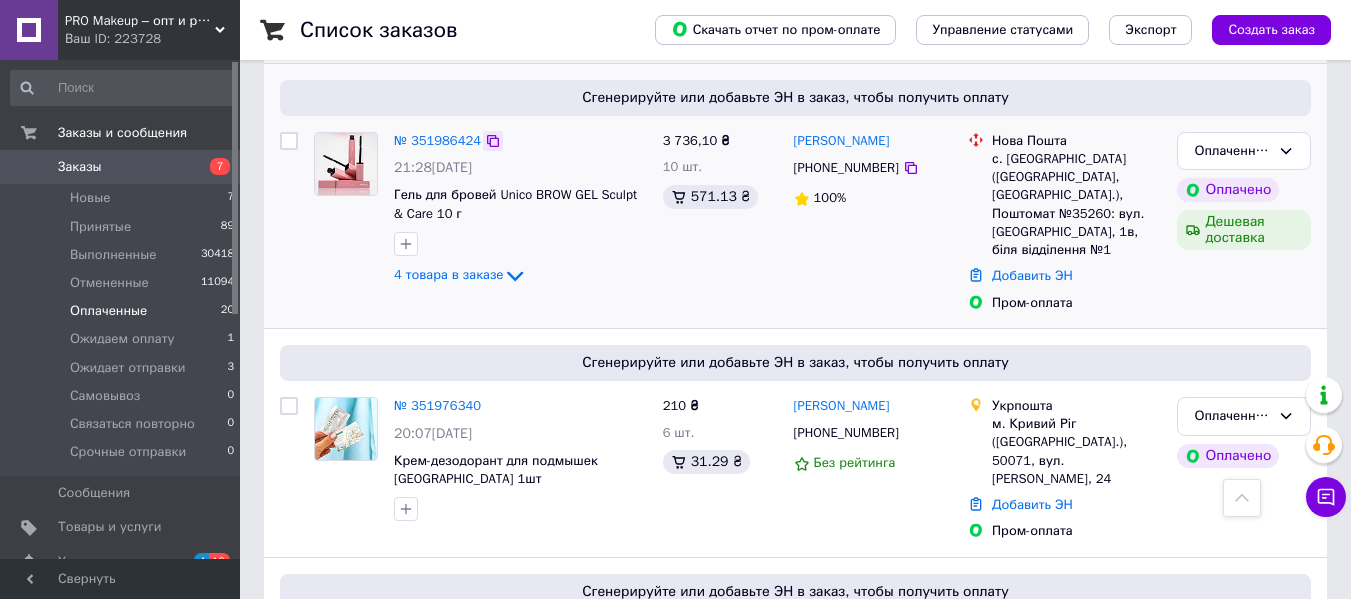 click 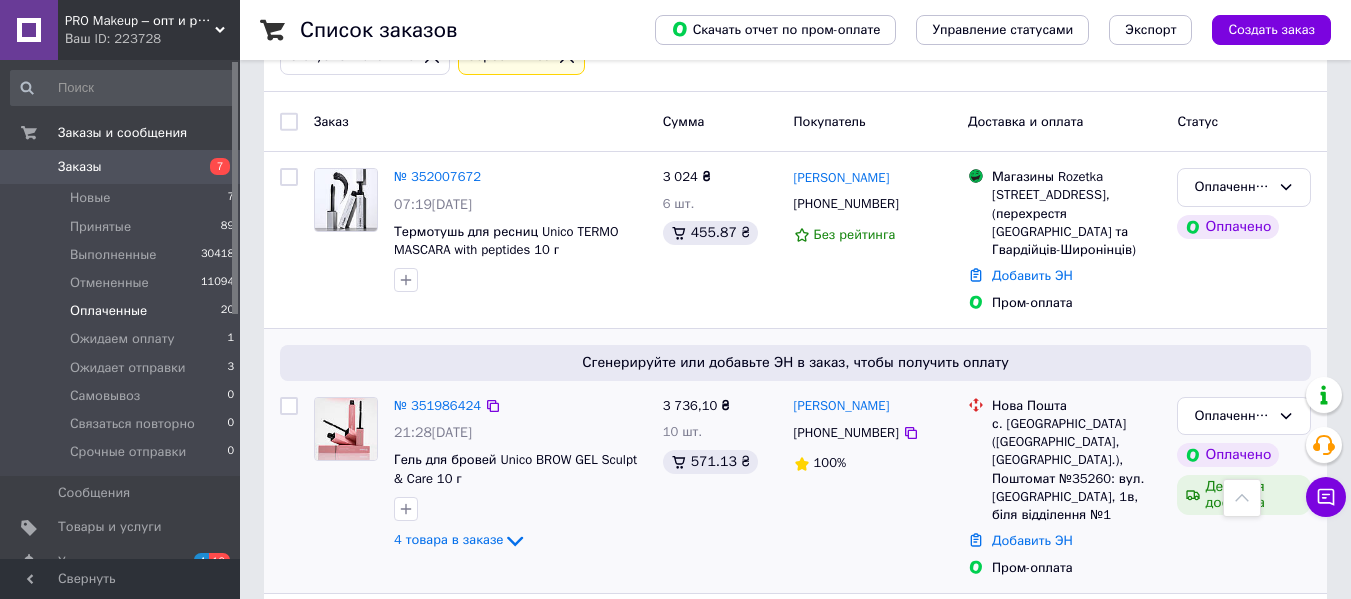 scroll, scrollTop: 100, scrollLeft: 0, axis: vertical 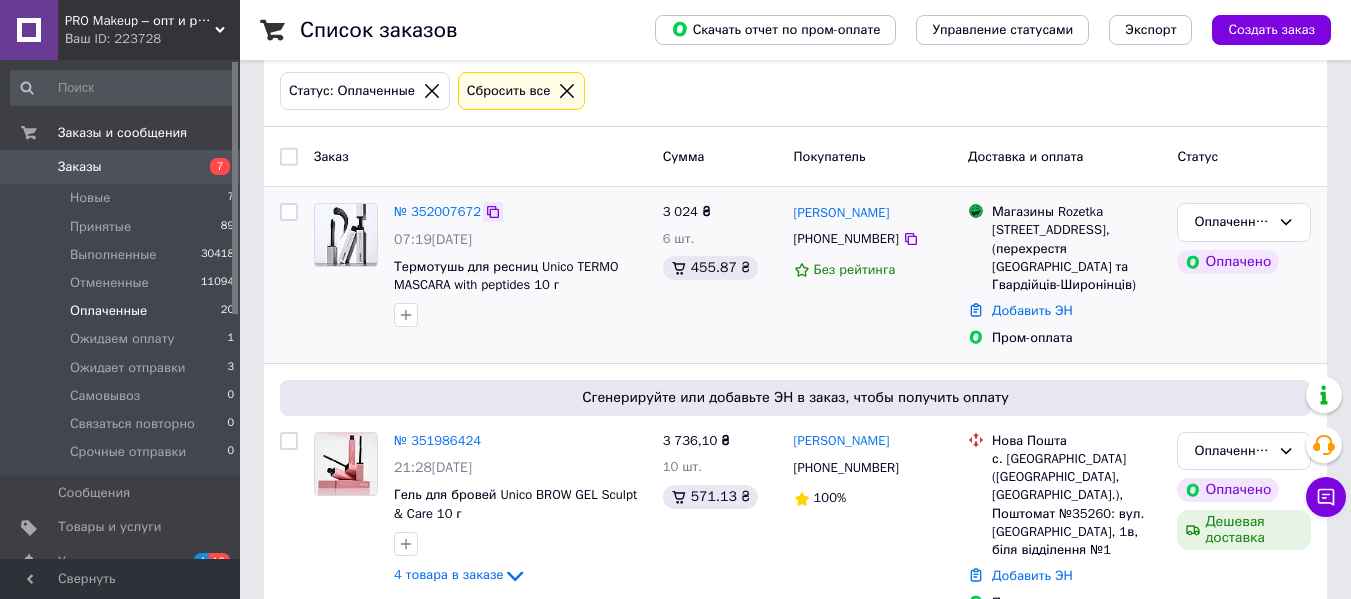 click 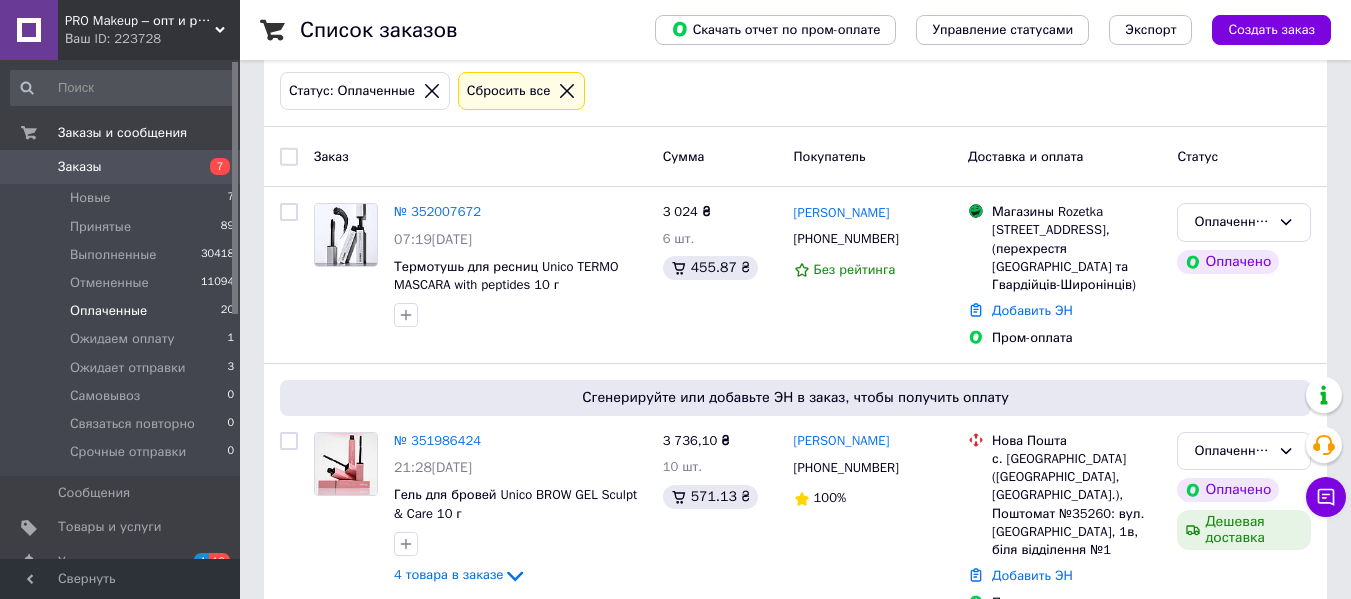 scroll, scrollTop: 0, scrollLeft: 0, axis: both 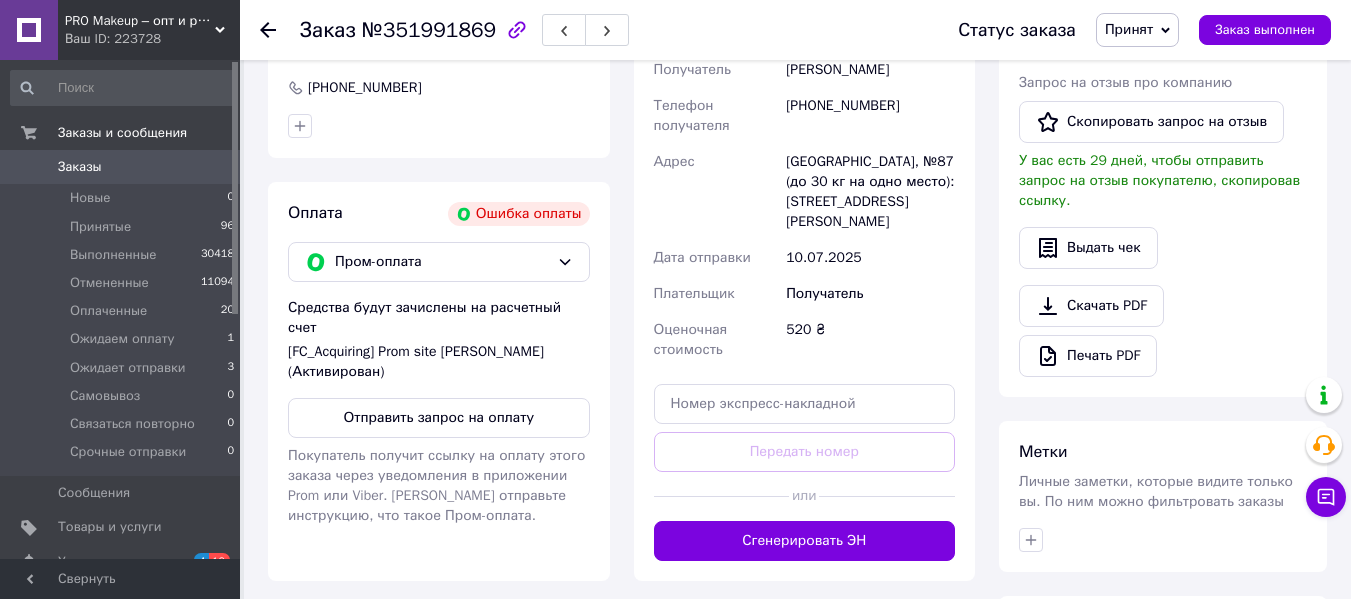 click on "Оплата Ошибка оплаты Пром-оплата Средства будут зачислены на расчетный счет [FC_Acquiring] Prom site ФОП Мащенко Ігор Сергійович (Активирован) Отправить запрос на оплату Покупатель получит ссылку на оплату этого
заказа через уведомления в приложении Prom или Viber. Или
отправьте инструкцию, что такое Пром-оплата." at bounding box center (439, 381) 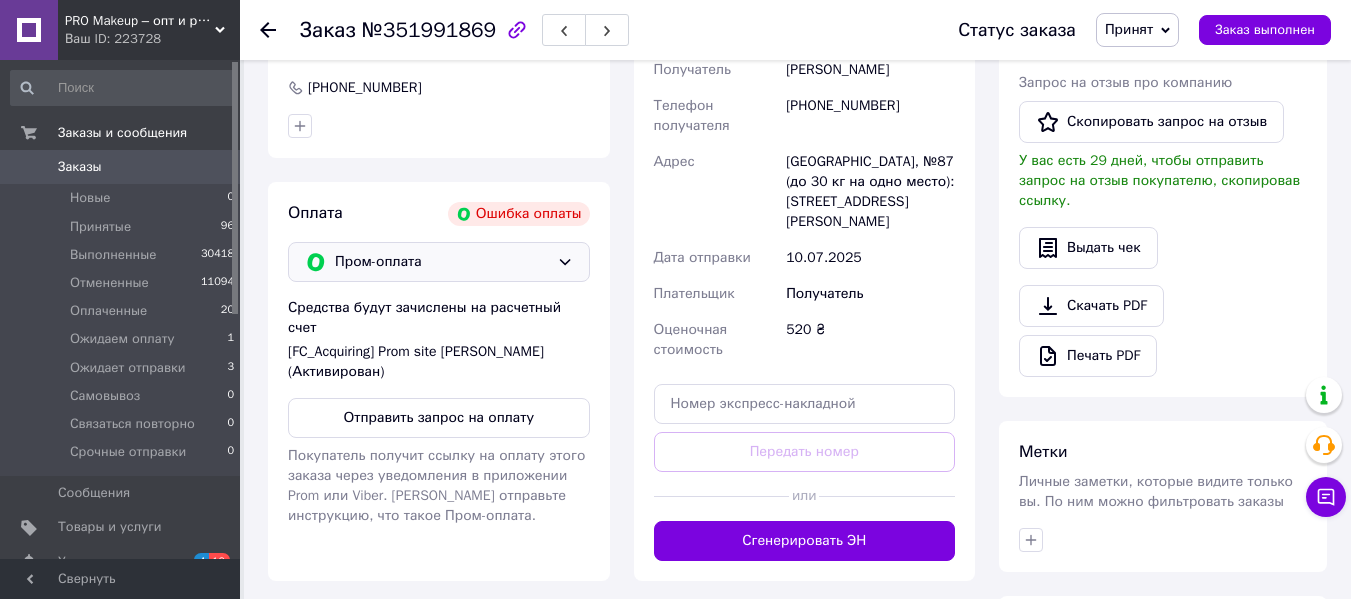 click on "Пром-оплата" at bounding box center [439, 262] 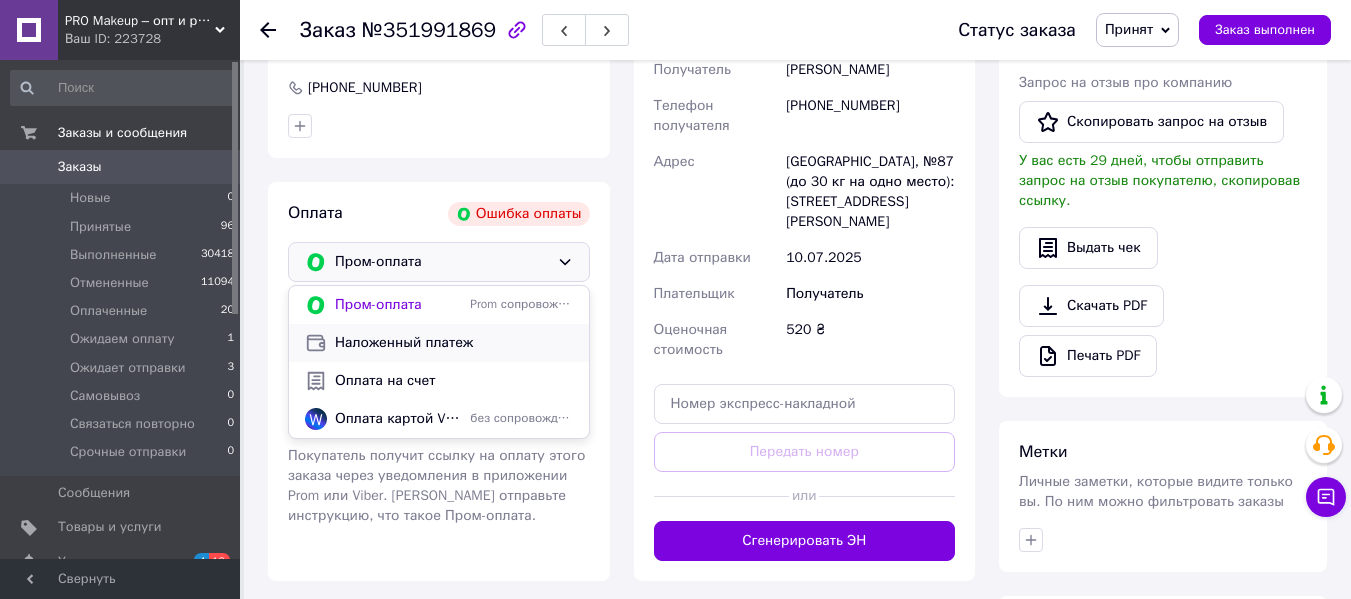 click on "Наложенный платеж" at bounding box center [454, 343] 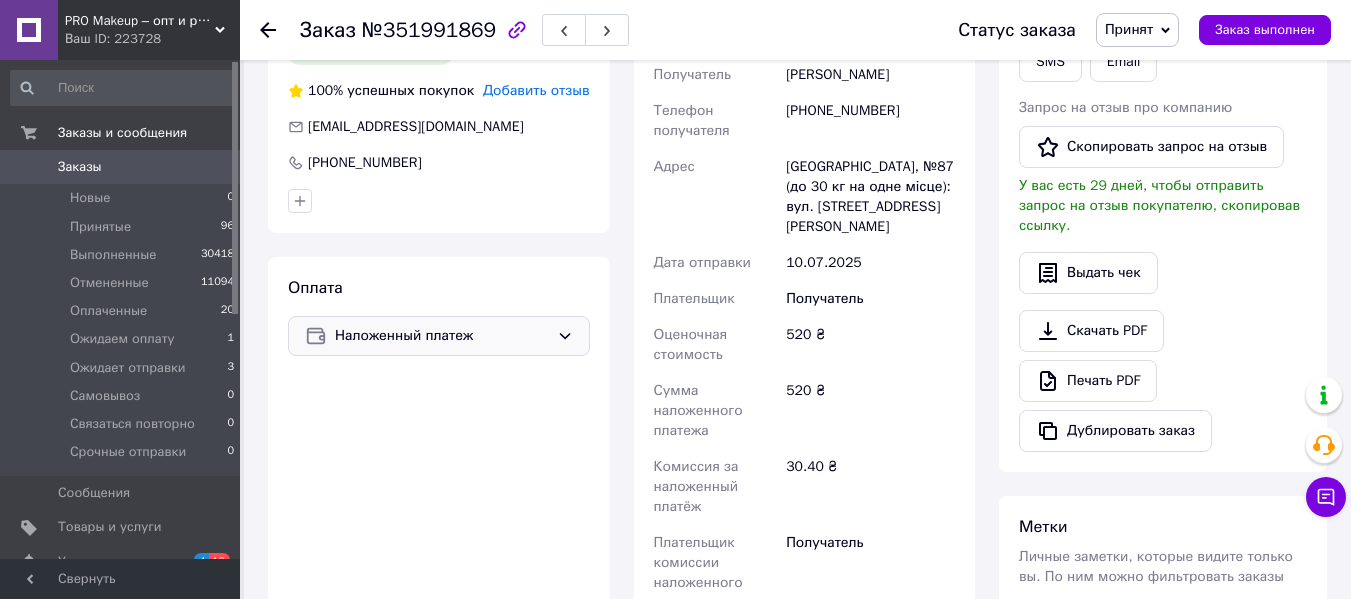 scroll, scrollTop: 200, scrollLeft: 0, axis: vertical 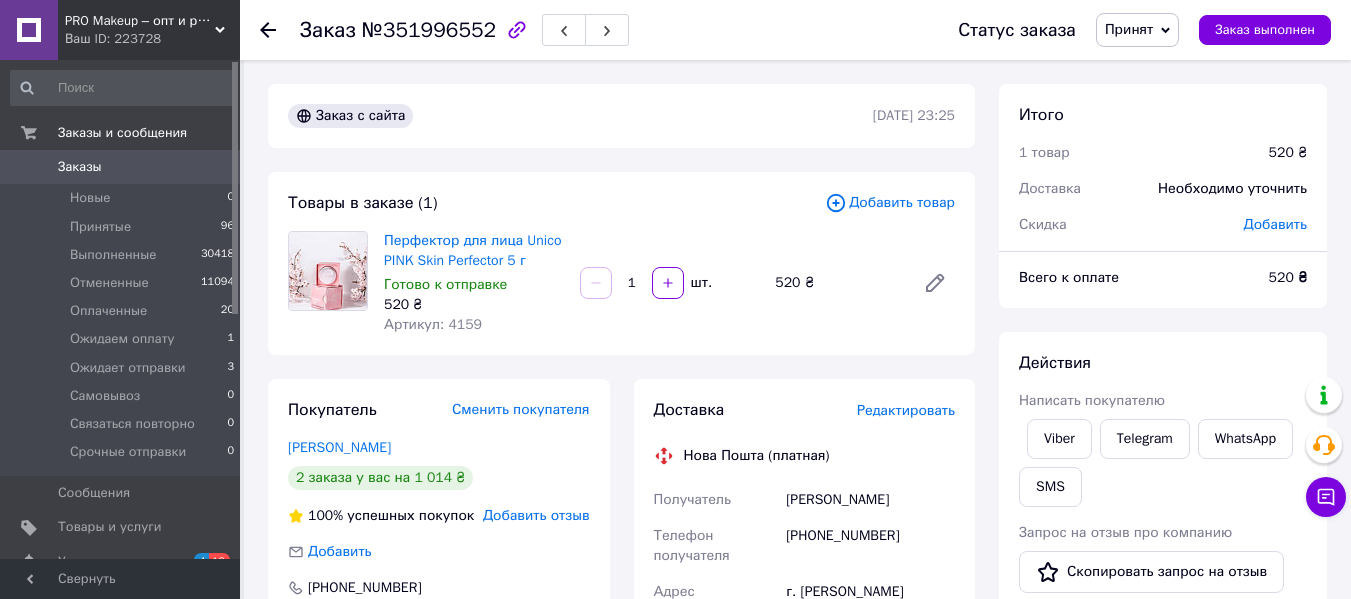 click on "Товары в заказе (1) Добавить товар Перфектор для лица Unico PINK Skin Perfector 5 г Готово к отправке 520 ₴ Артикул: 4159 1   шт. 520 ₴" at bounding box center [621, 263] 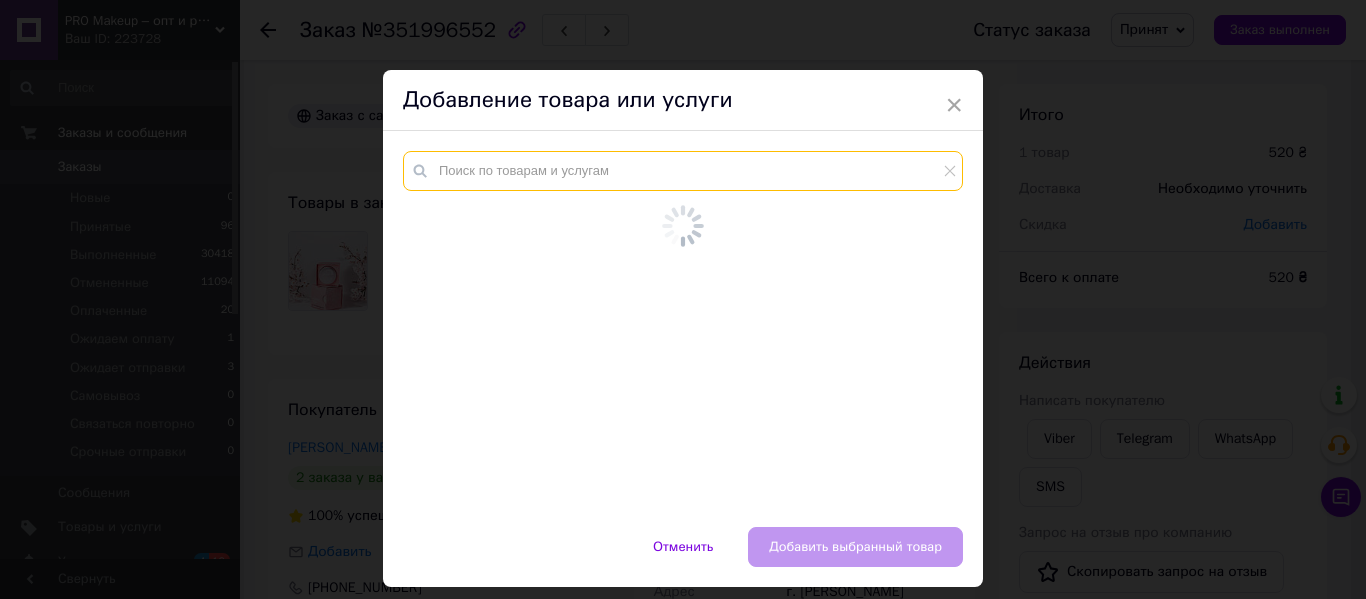 click at bounding box center (683, 171) 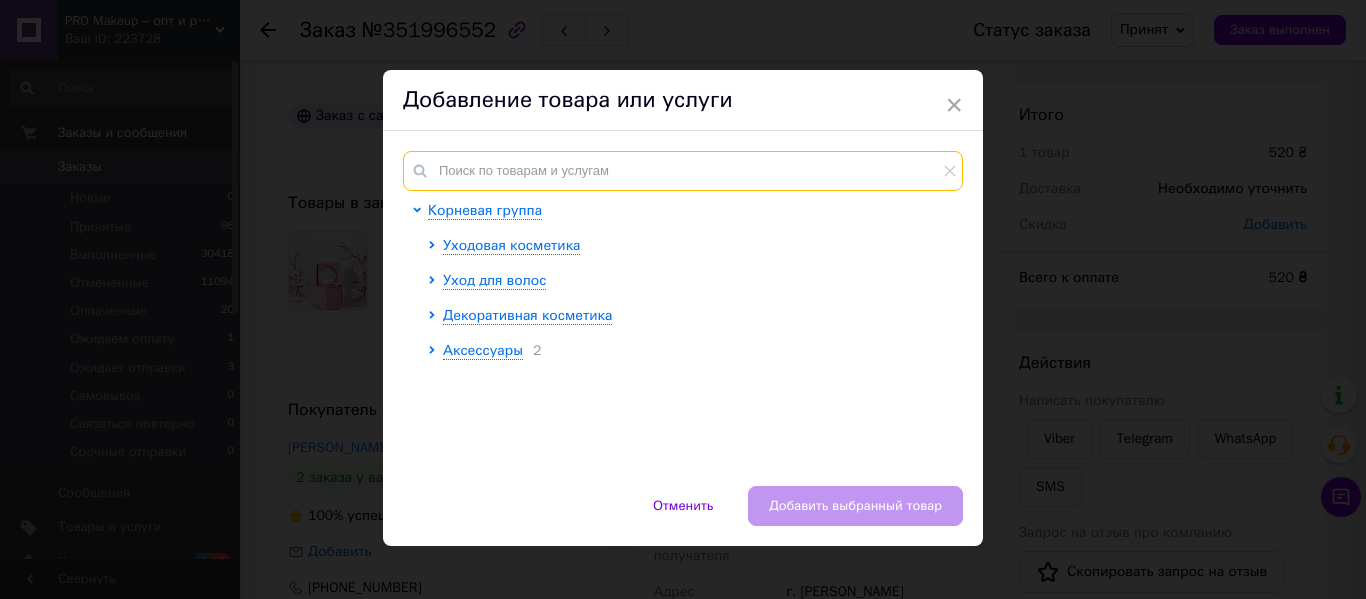 paste on "4161" 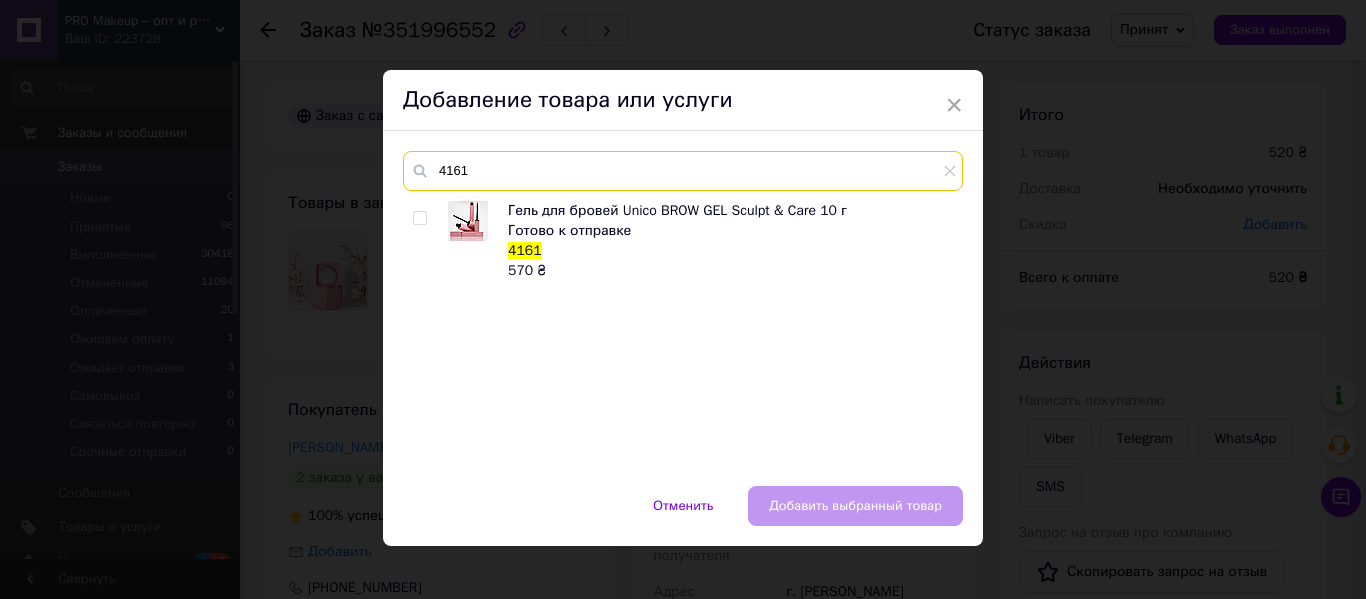 type on "4161" 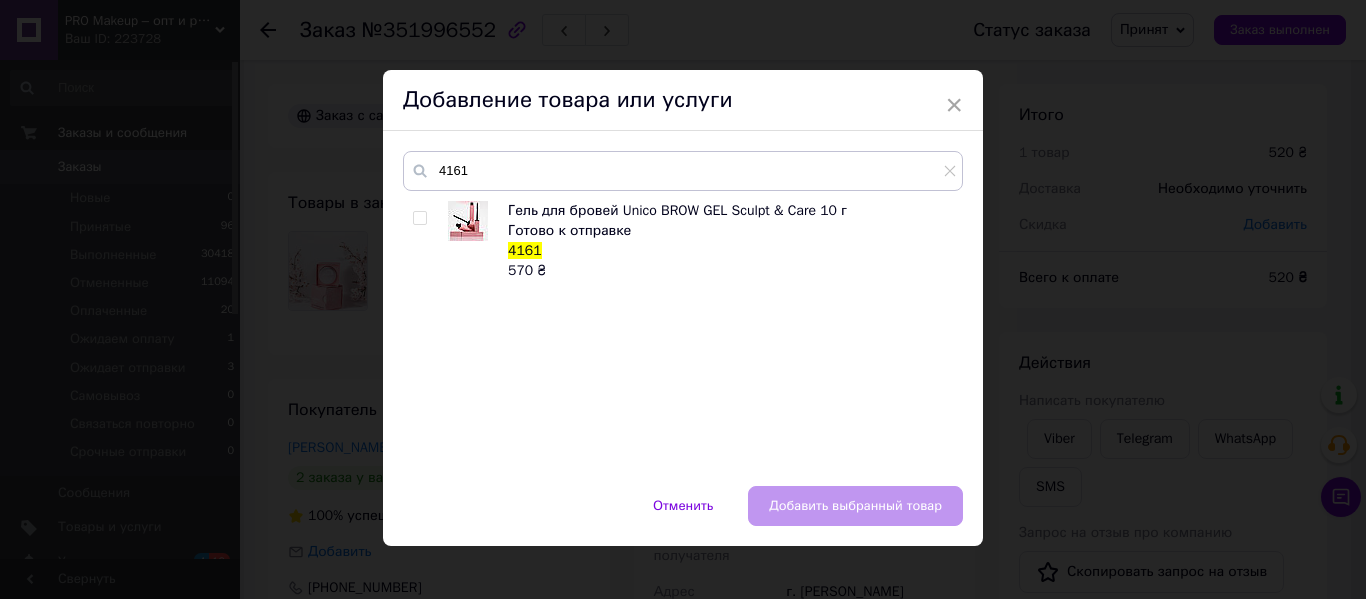 click at bounding box center (419, 218) 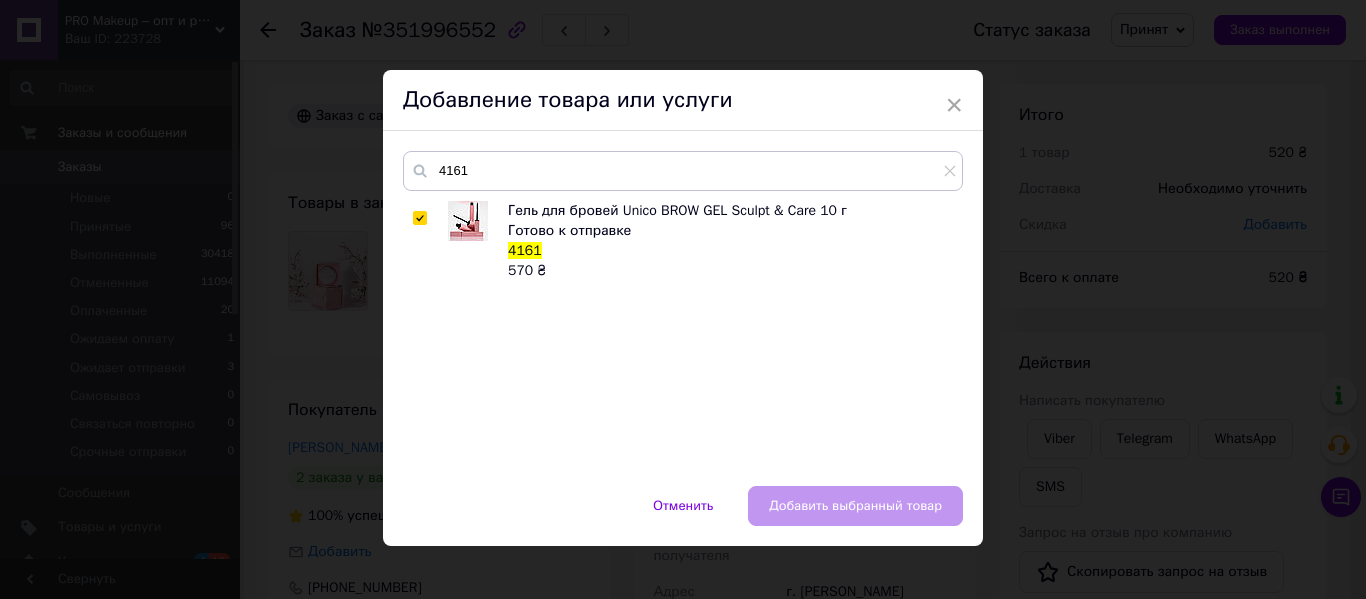 checkbox on "true" 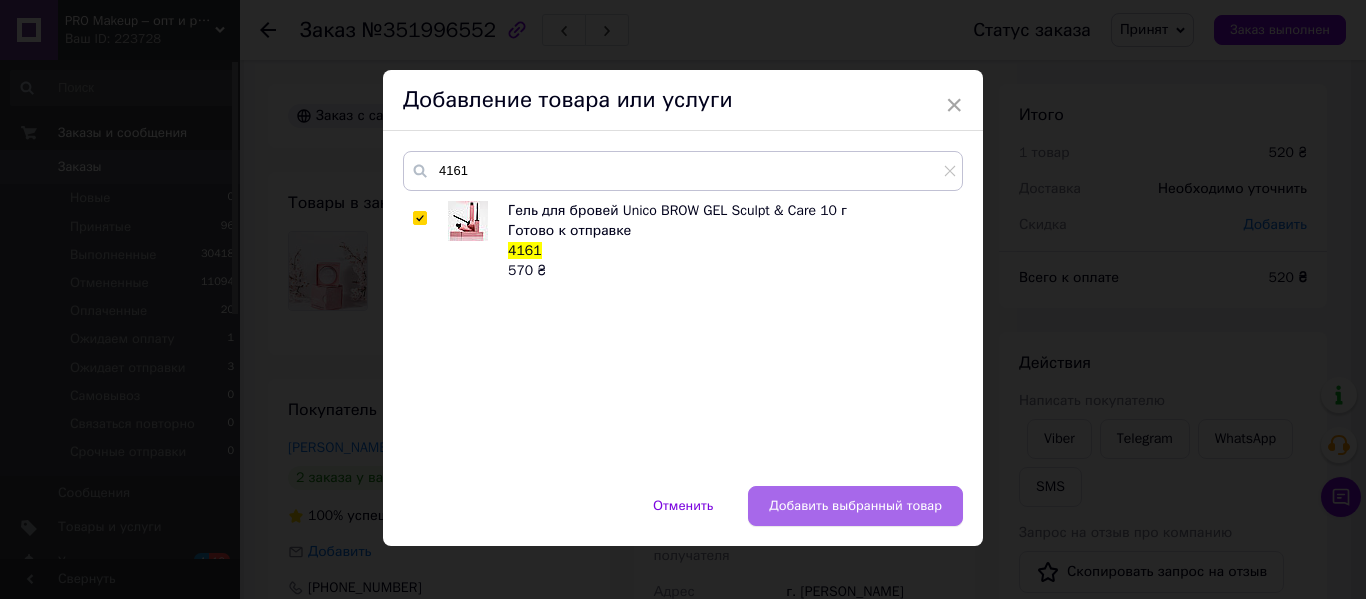 click on "Добавить выбранный товар" at bounding box center [855, 506] 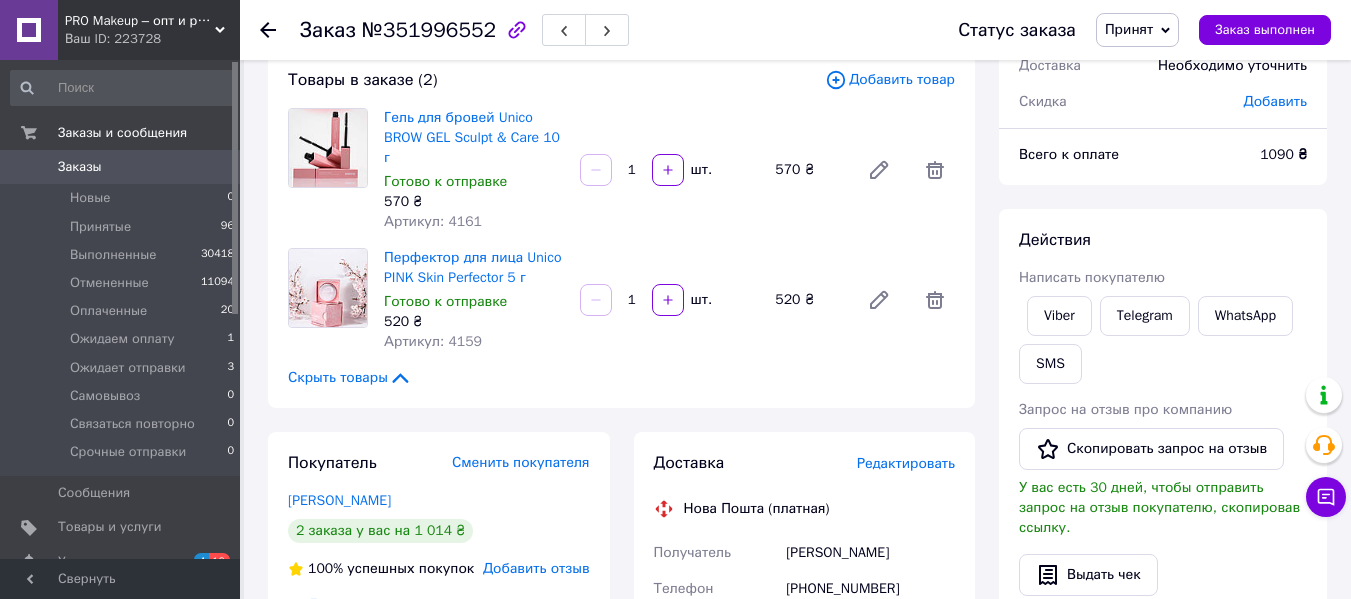 scroll, scrollTop: 100, scrollLeft: 0, axis: vertical 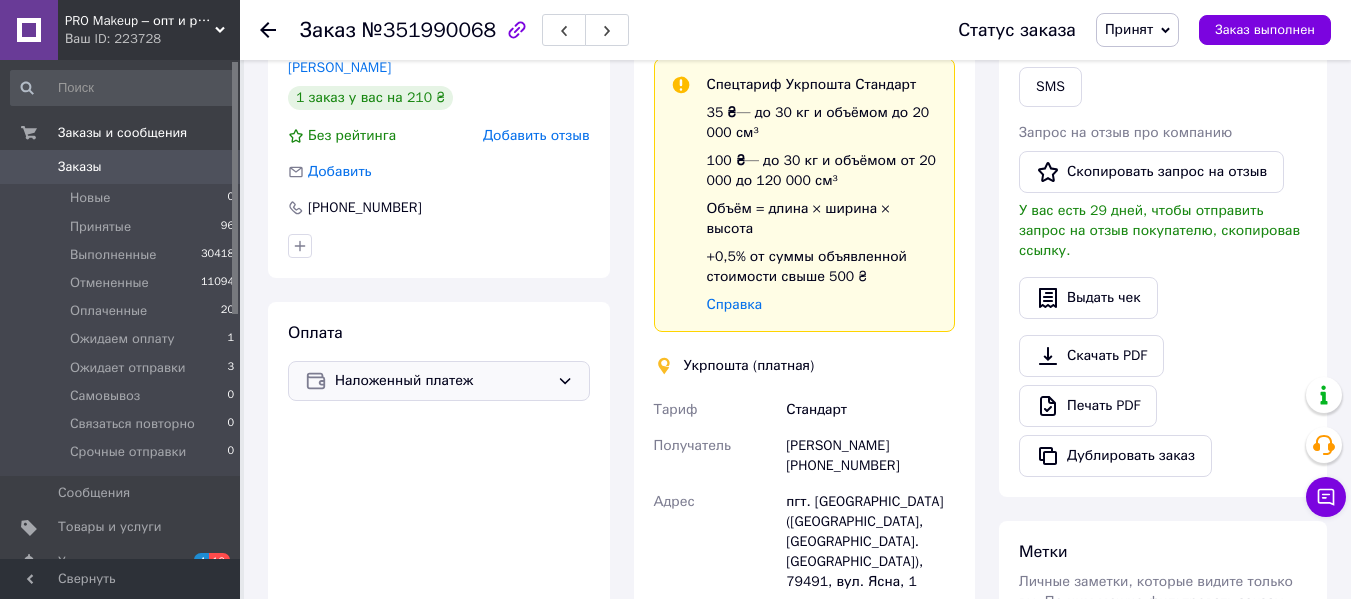 click on "Наложенный платеж" at bounding box center [439, 381] 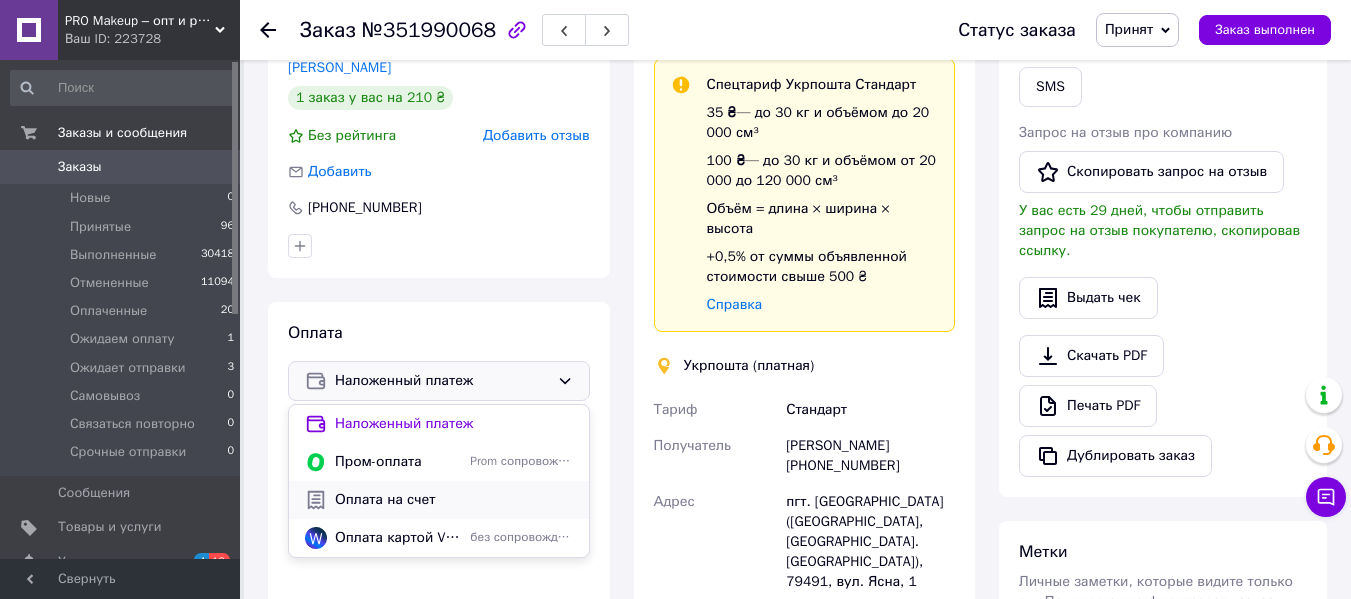 click on "Оплата на счет" at bounding box center (454, 500) 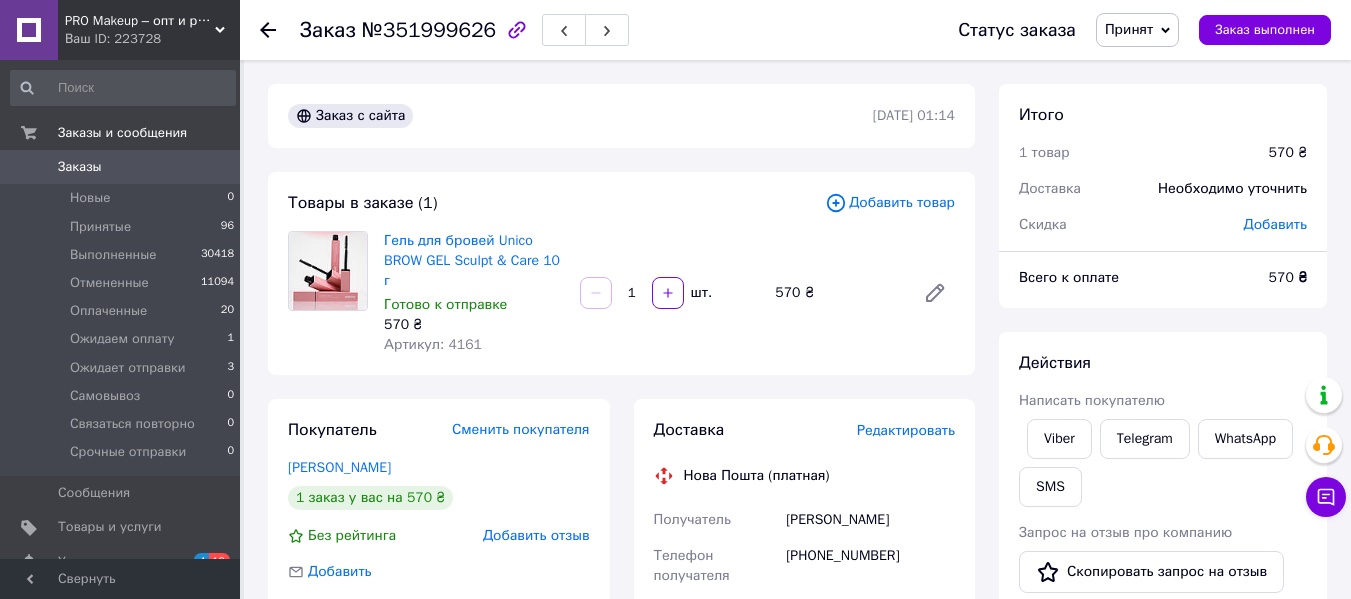 scroll, scrollTop: 0, scrollLeft: 0, axis: both 